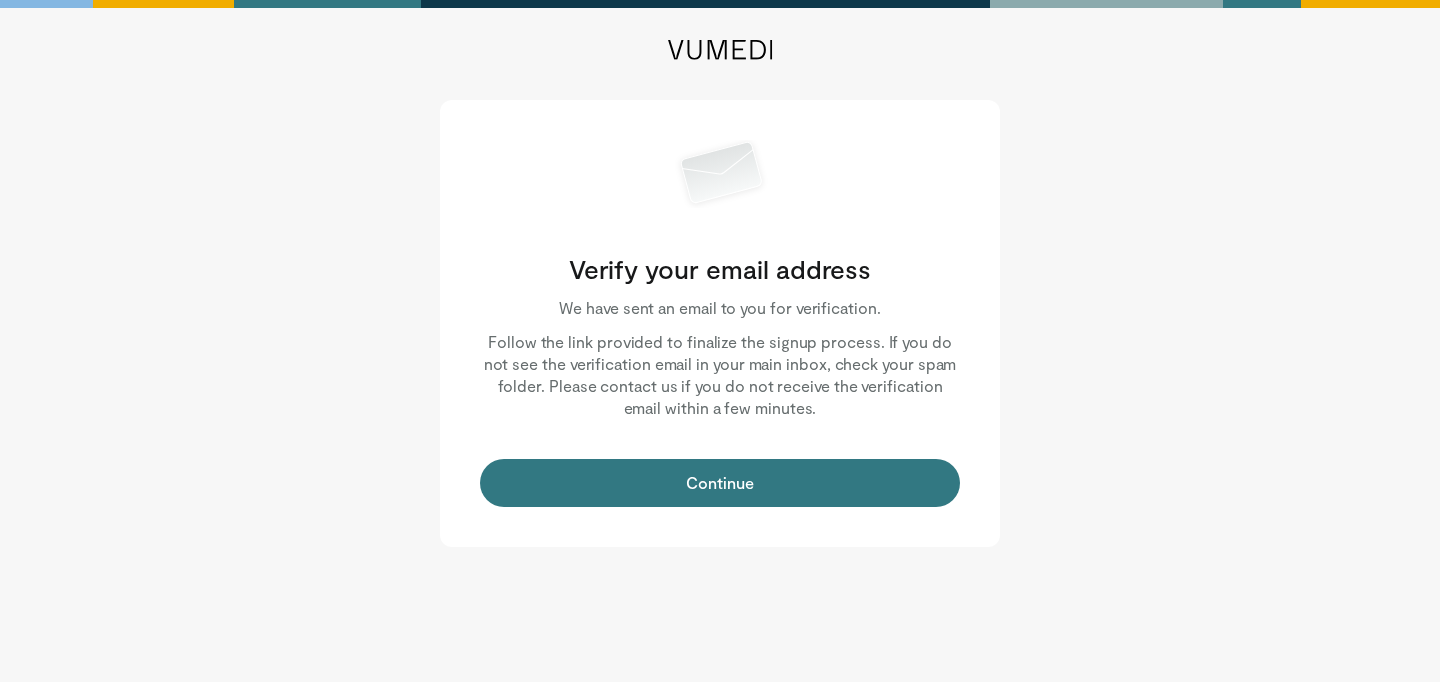 scroll, scrollTop: 0, scrollLeft: 0, axis: both 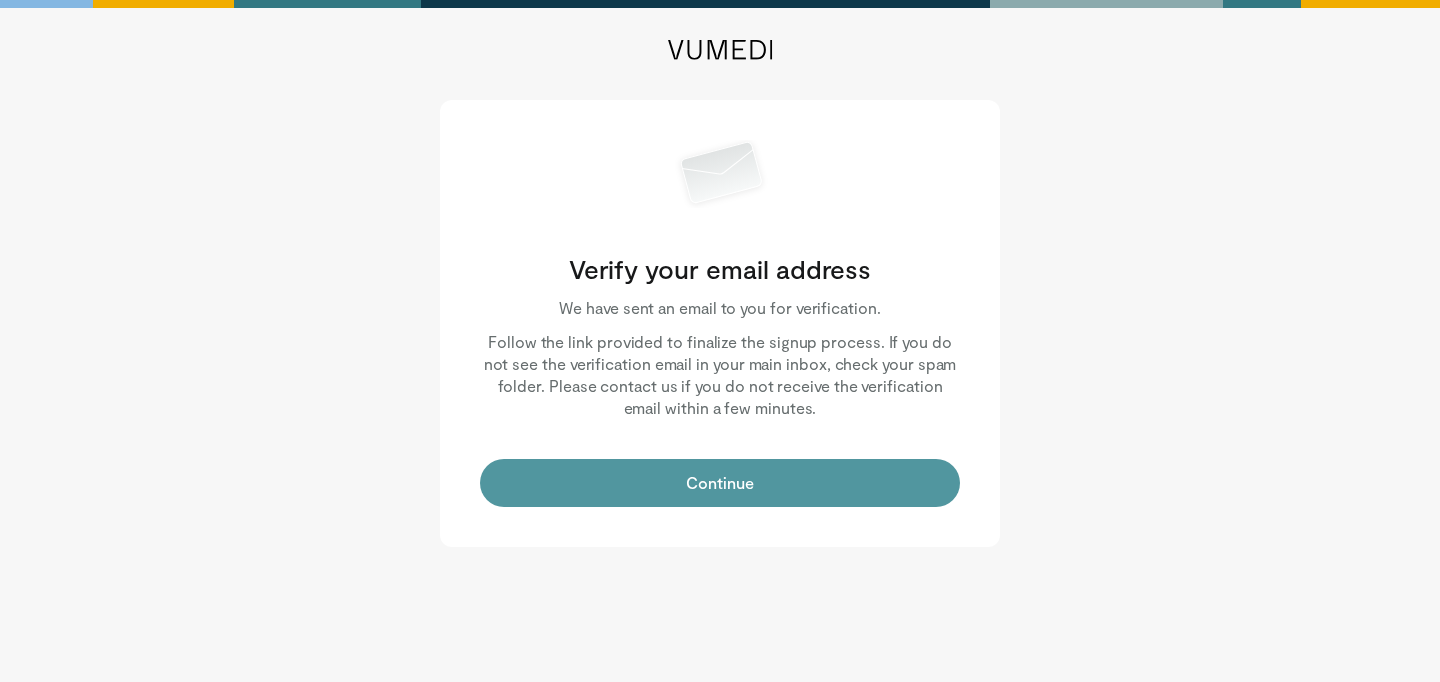 click on "Continue" at bounding box center [720, 483] 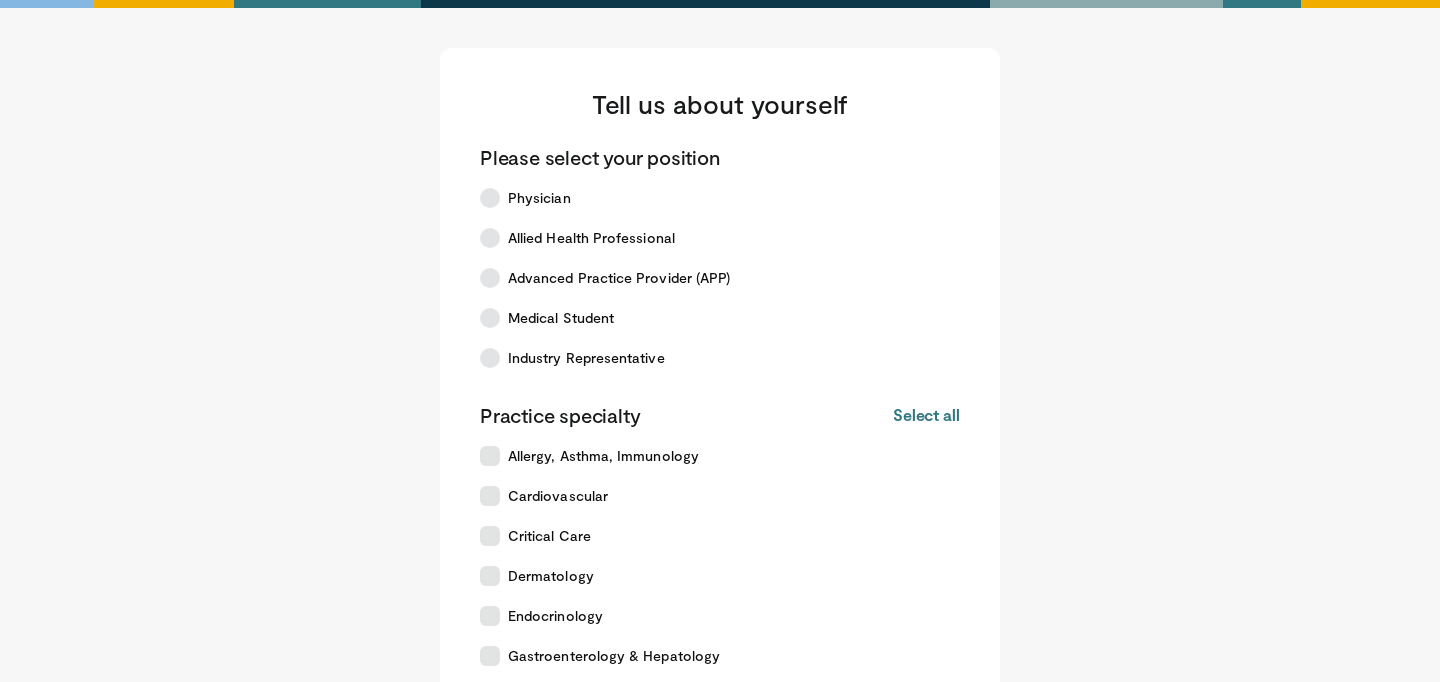 scroll, scrollTop: 0, scrollLeft: 0, axis: both 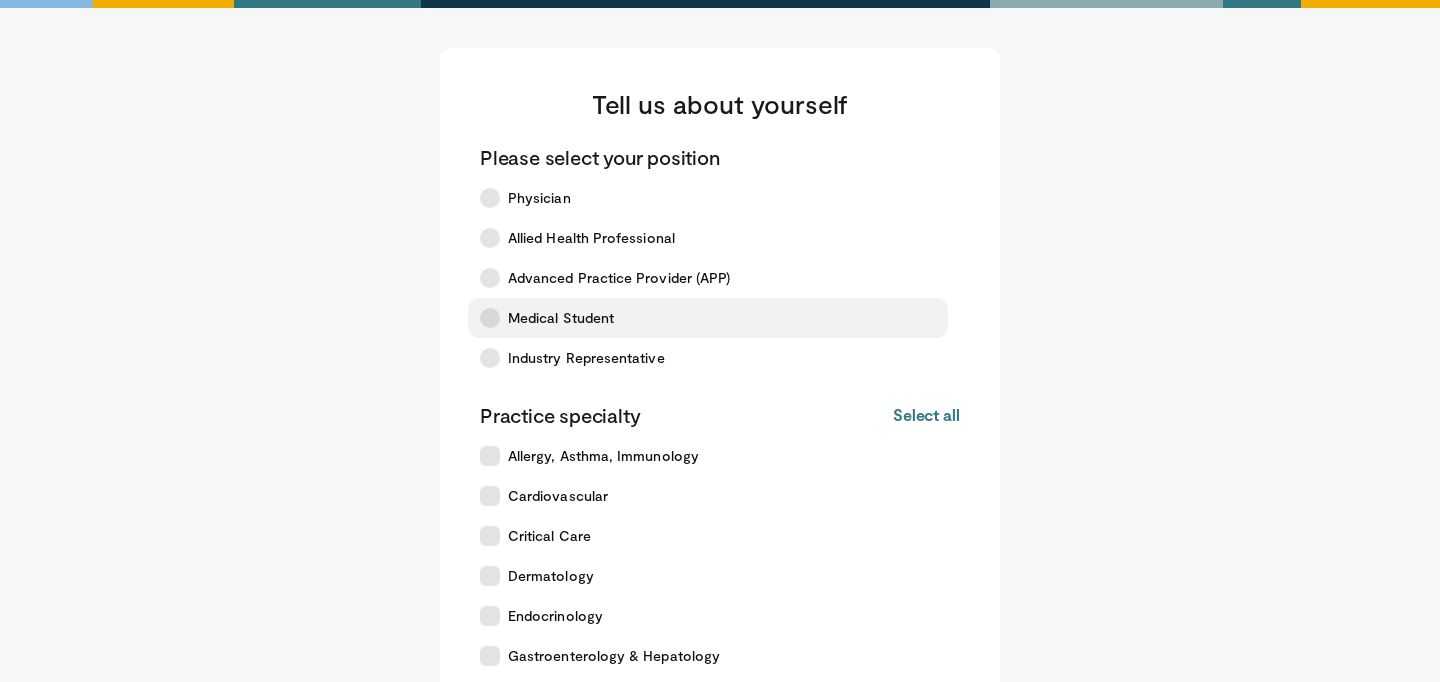 click on "Medical Student" at bounding box center [561, 318] 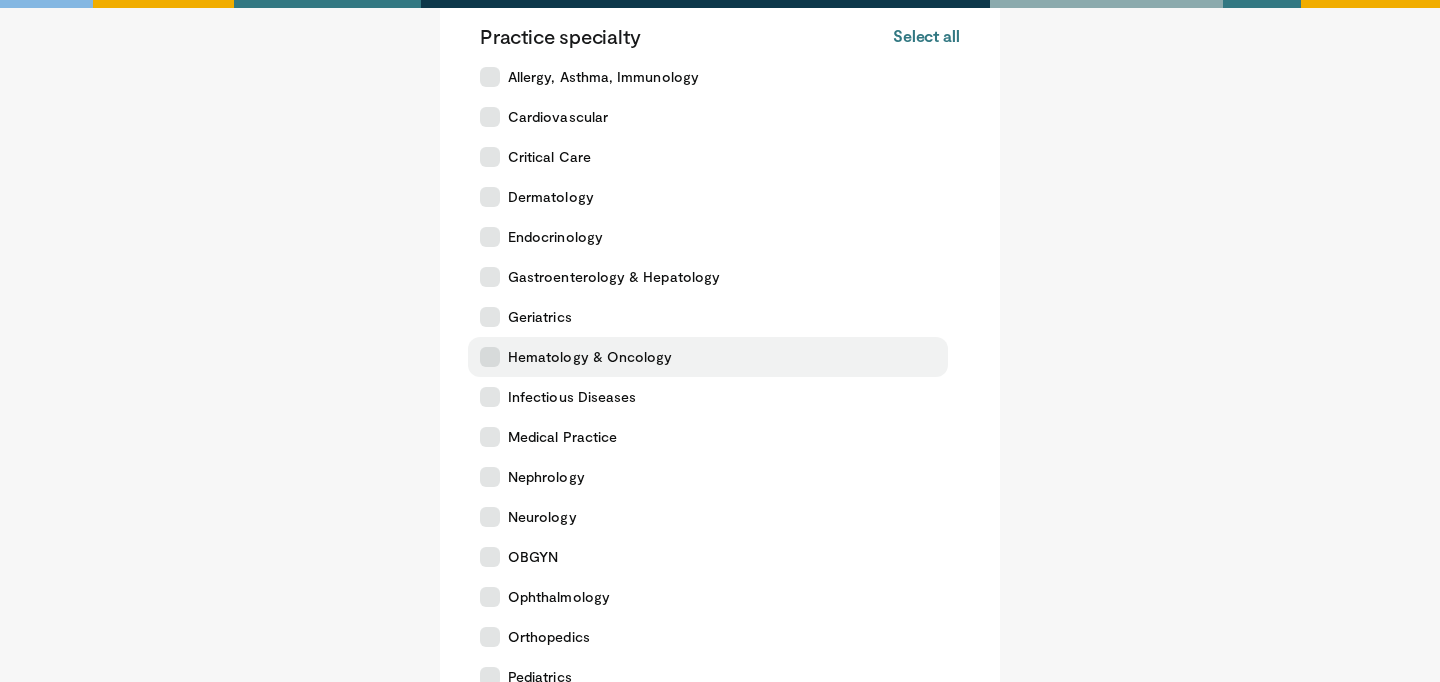 scroll, scrollTop: 513, scrollLeft: 0, axis: vertical 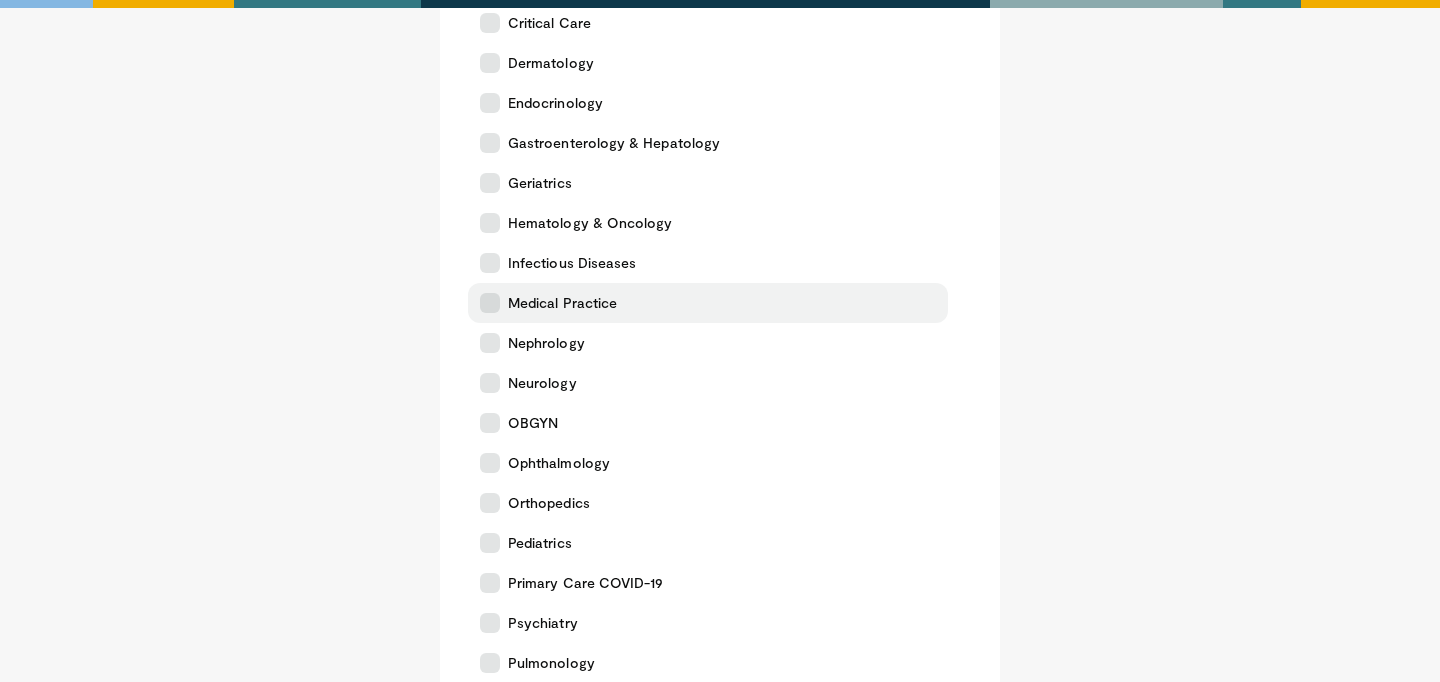 click on "Medical Practice" at bounding box center [562, 303] 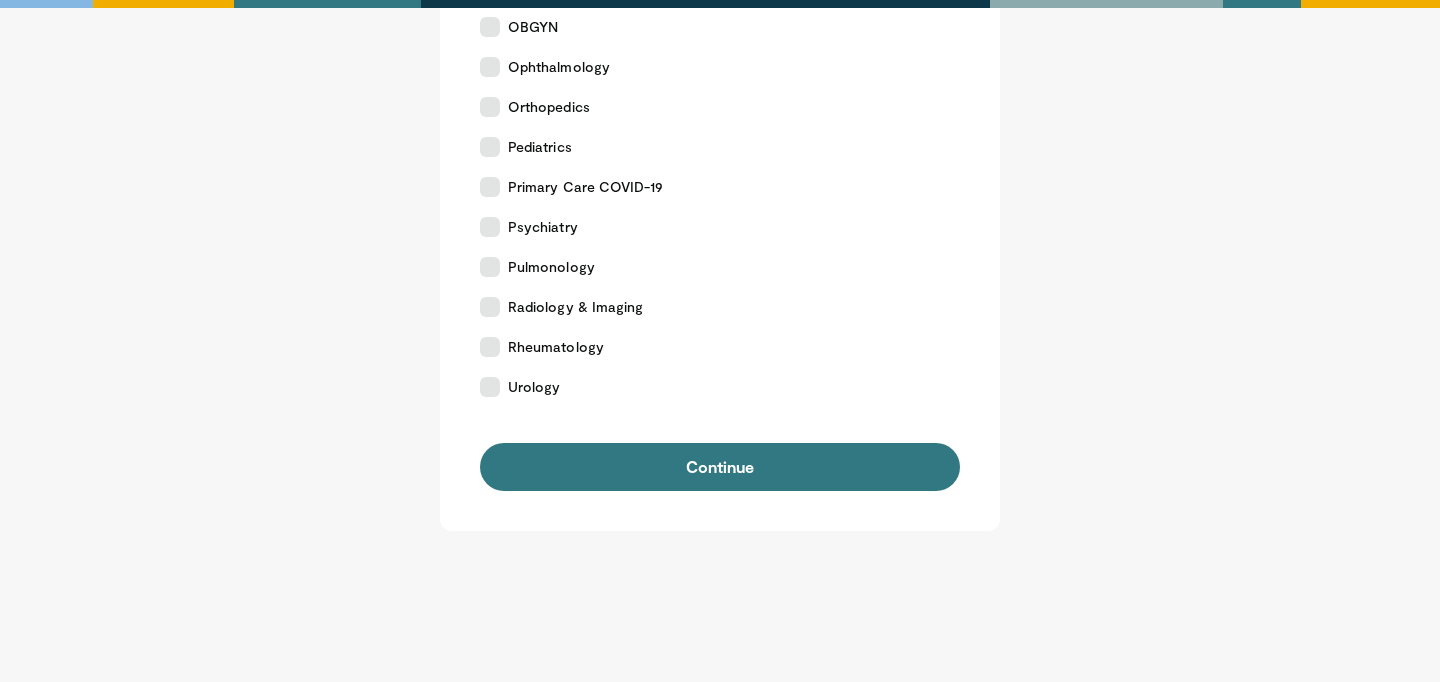 scroll, scrollTop: 956, scrollLeft: 0, axis: vertical 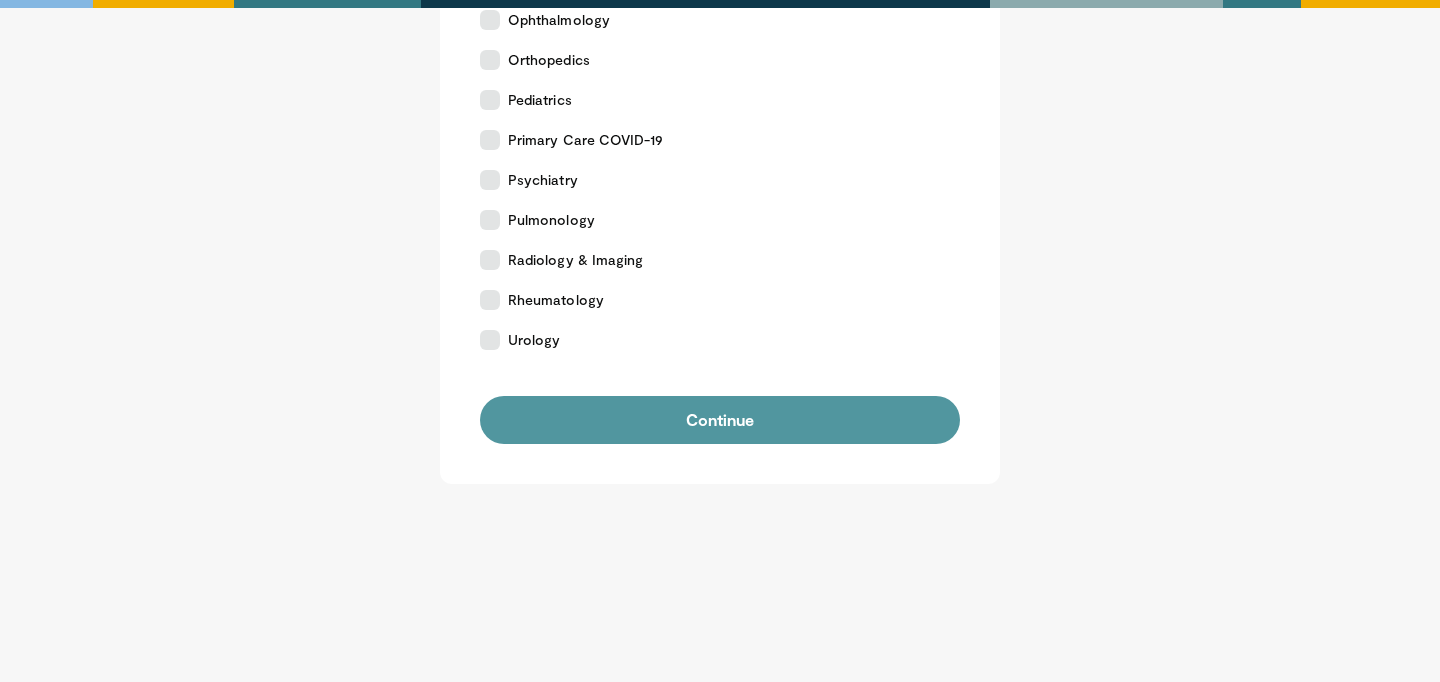 click on "Continue" at bounding box center (720, 420) 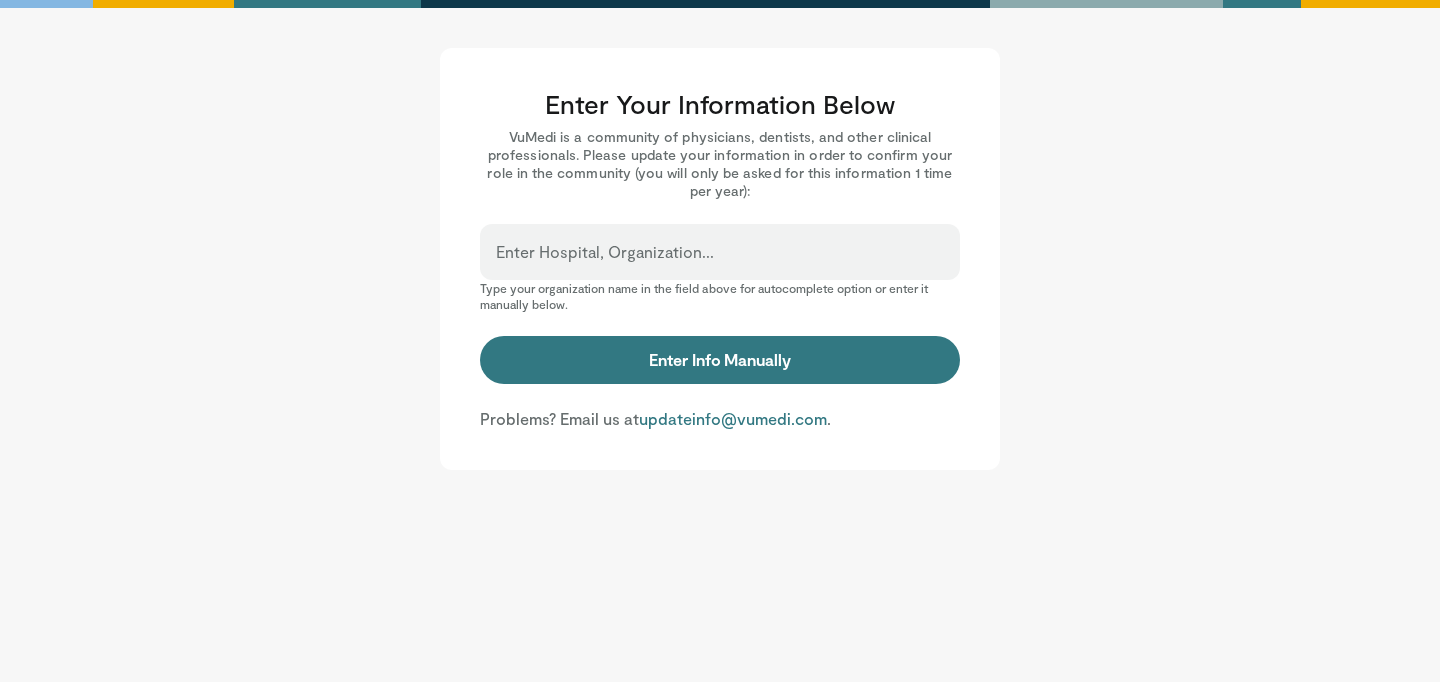 scroll, scrollTop: 0, scrollLeft: 0, axis: both 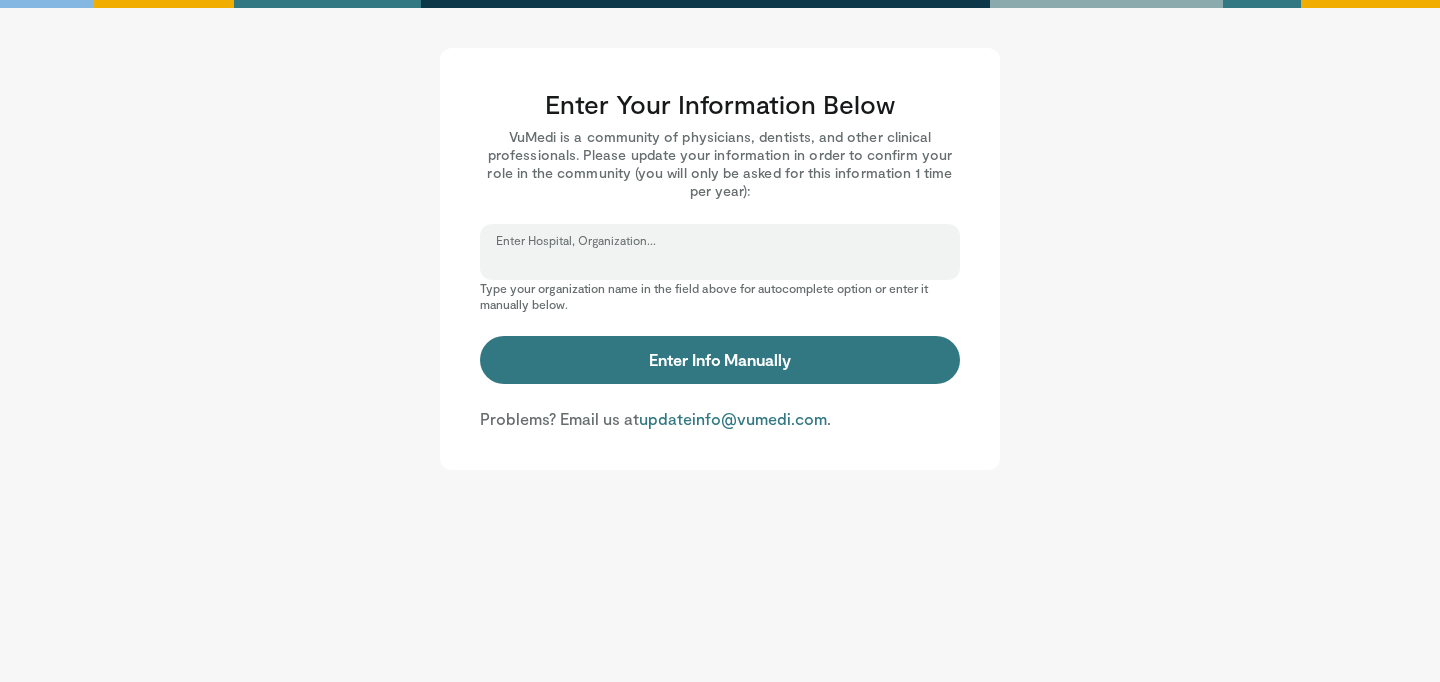 click on "Enter Hospital, Organization..." at bounding box center (720, 261) 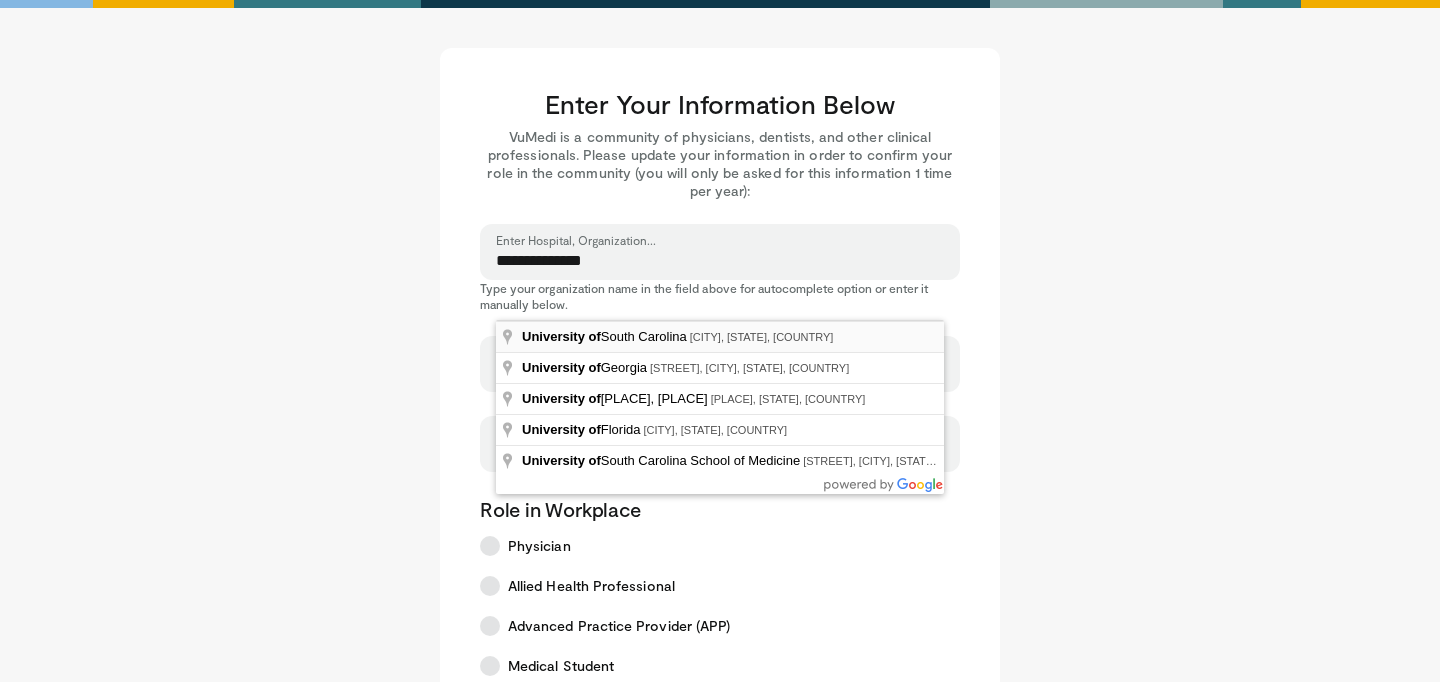 type on "**********" 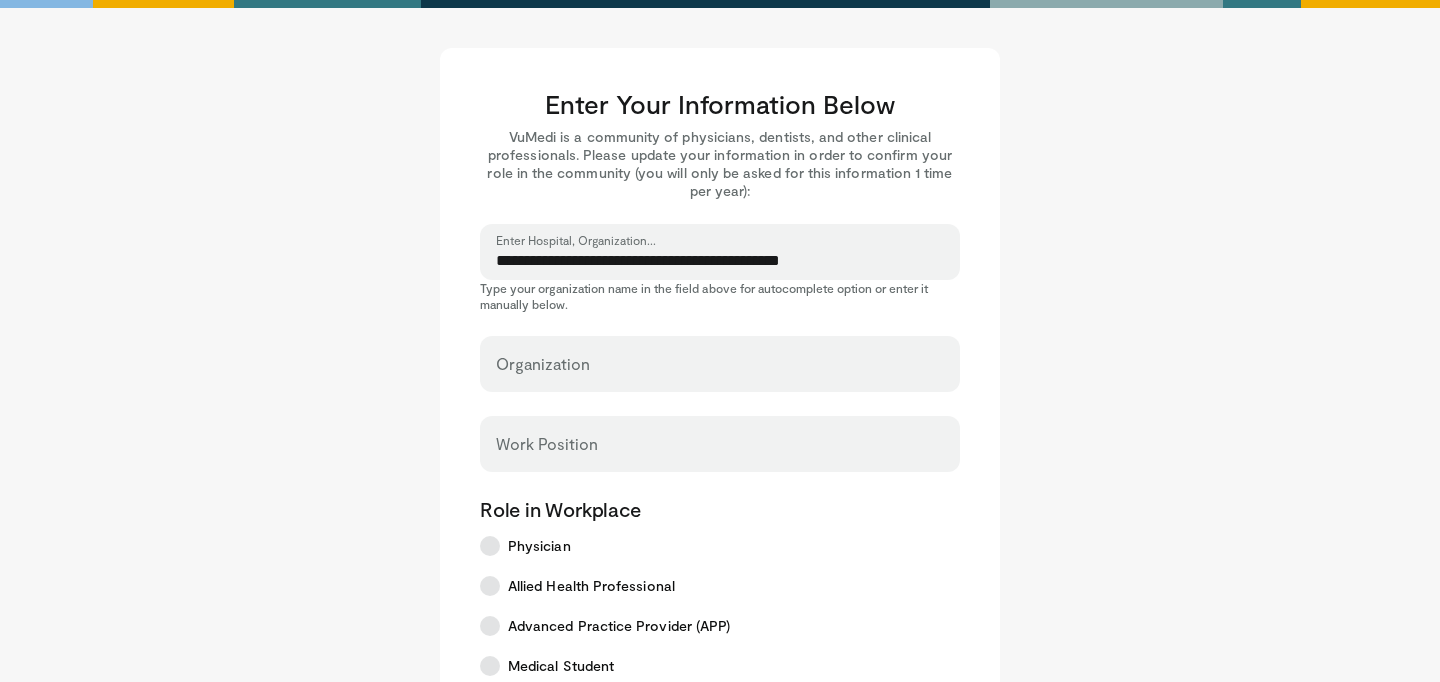 type on "**********" 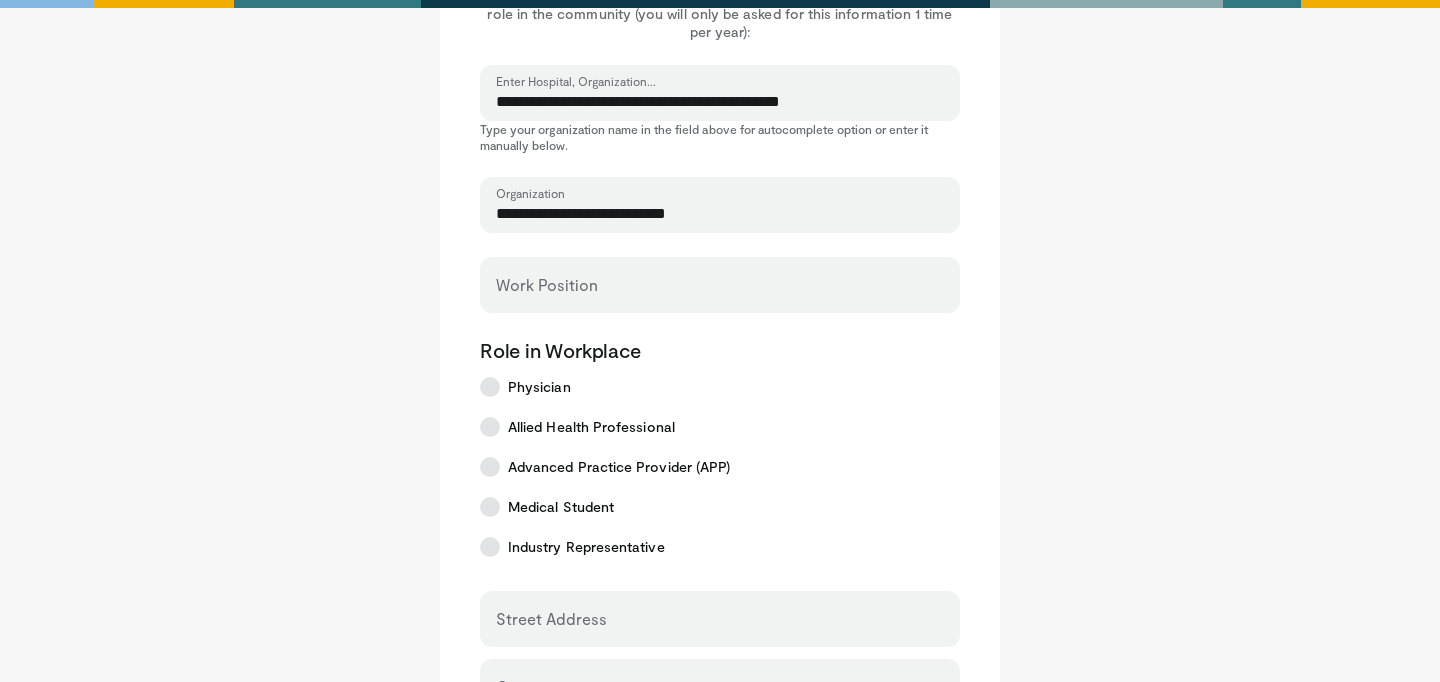 scroll, scrollTop: 202, scrollLeft: 0, axis: vertical 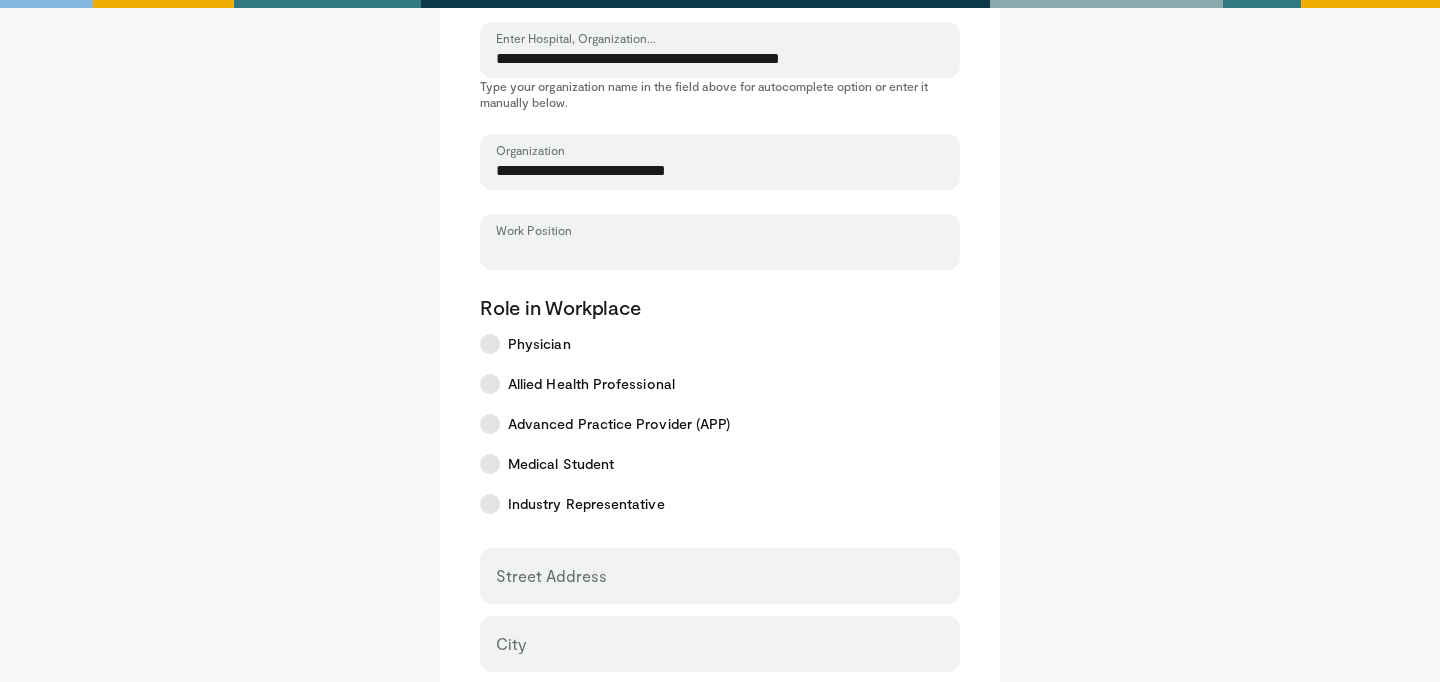 click on "Work Position" at bounding box center (720, 251) 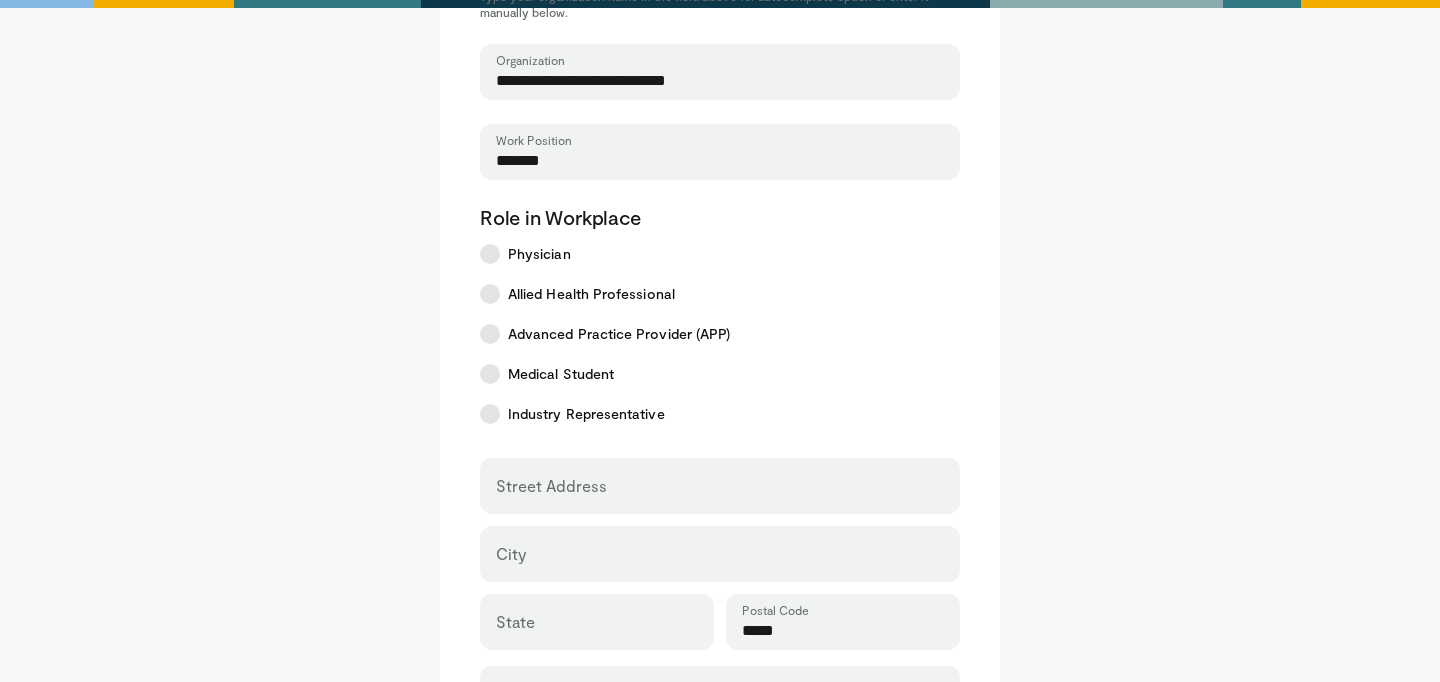 scroll, scrollTop: 784, scrollLeft: 0, axis: vertical 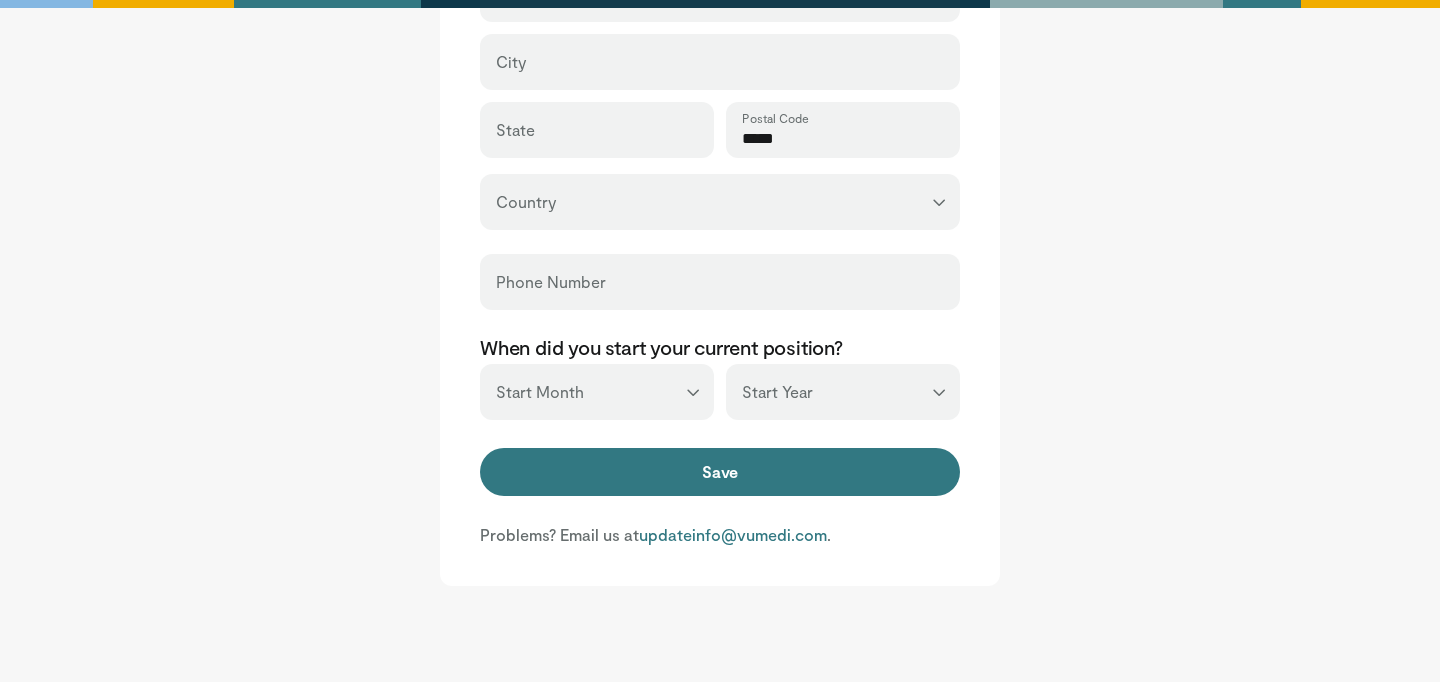 type on "*******" 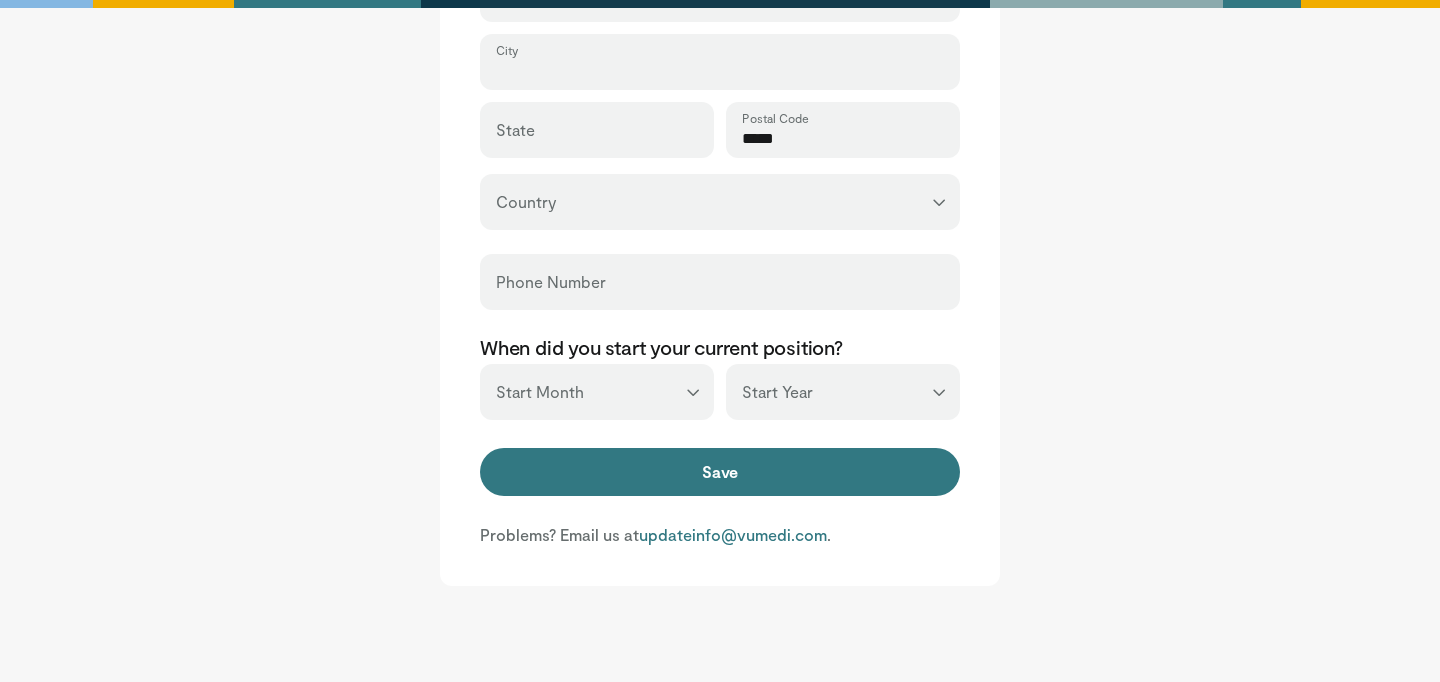 click on "City" at bounding box center (720, 71) 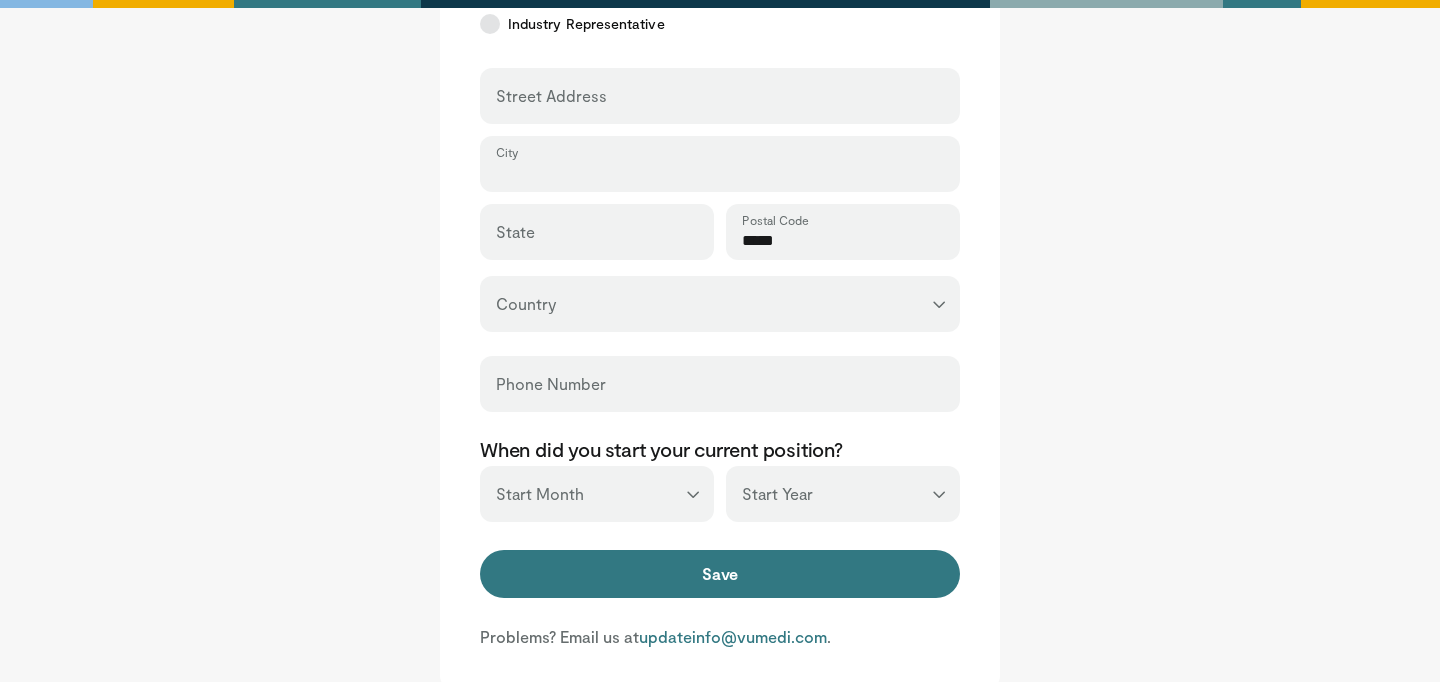 scroll, scrollTop: 612, scrollLeft: 0, axis: vertical 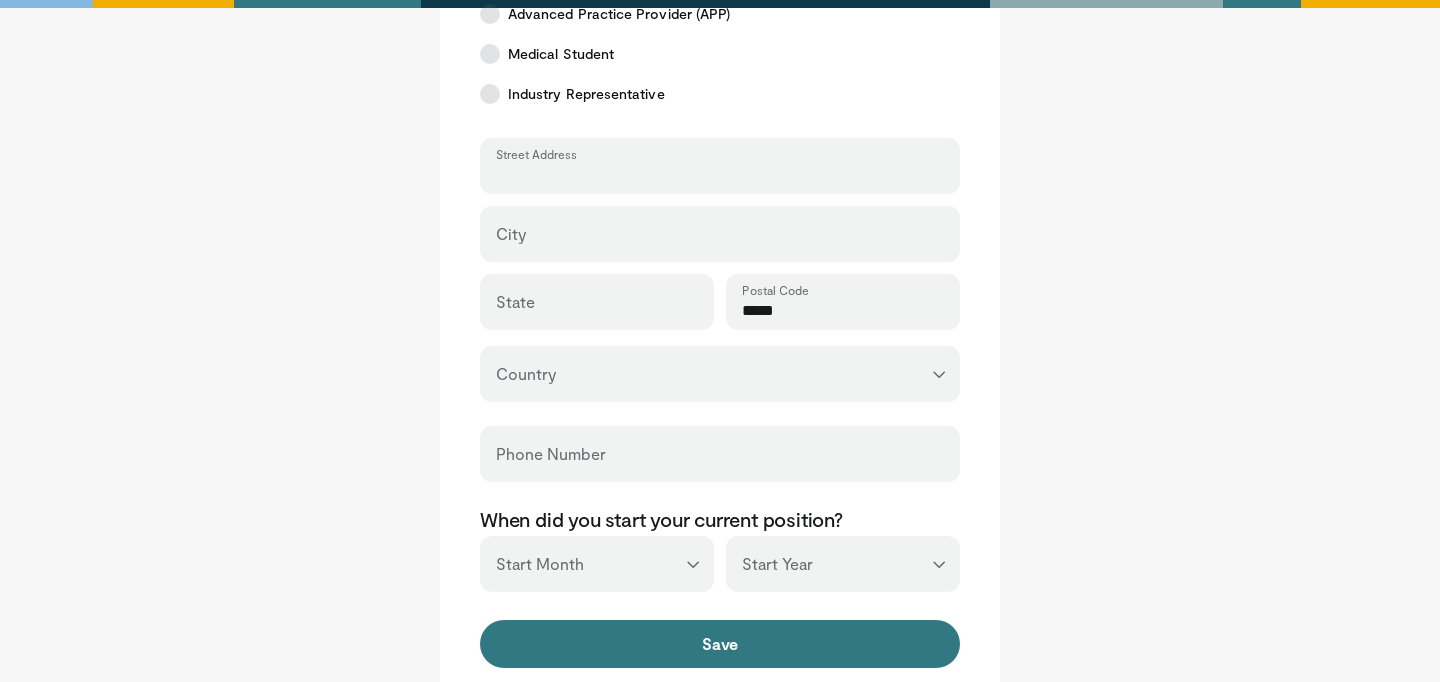 click on "Street Address" at bounding box center [720, 175] 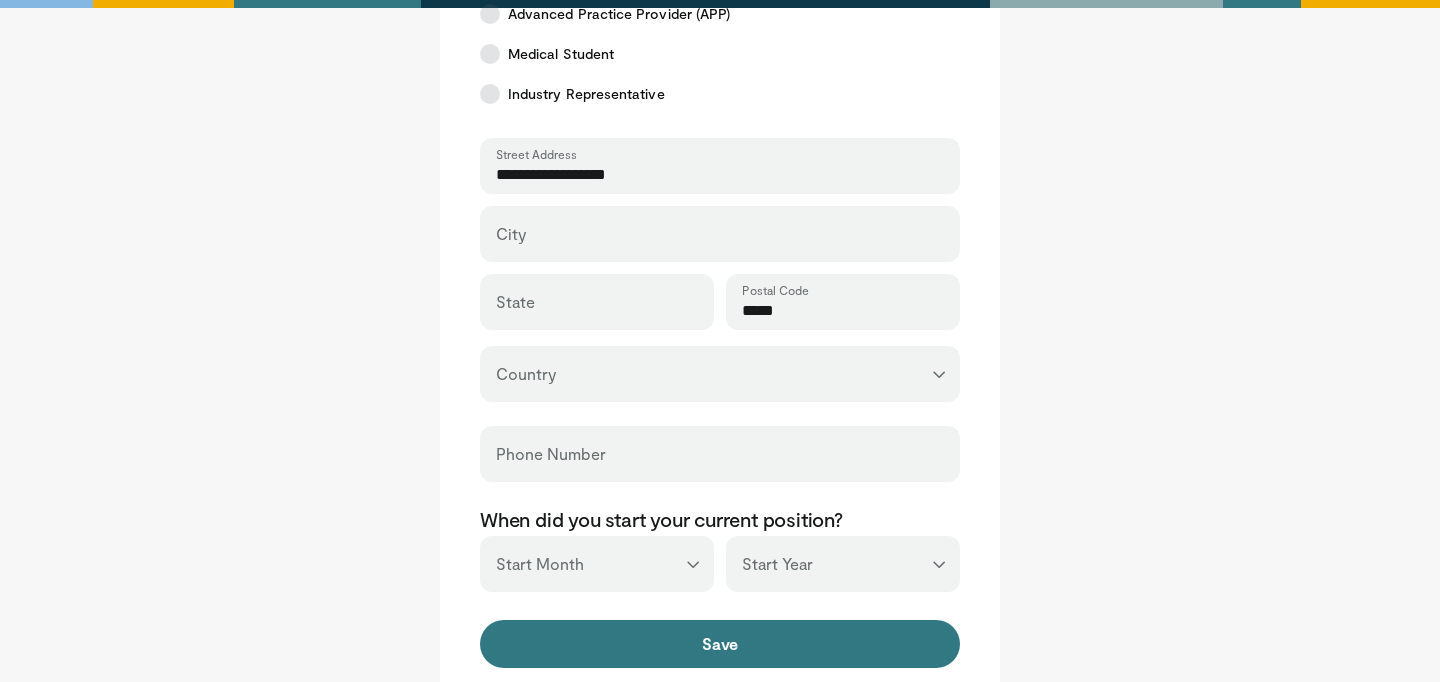 type on "*****" 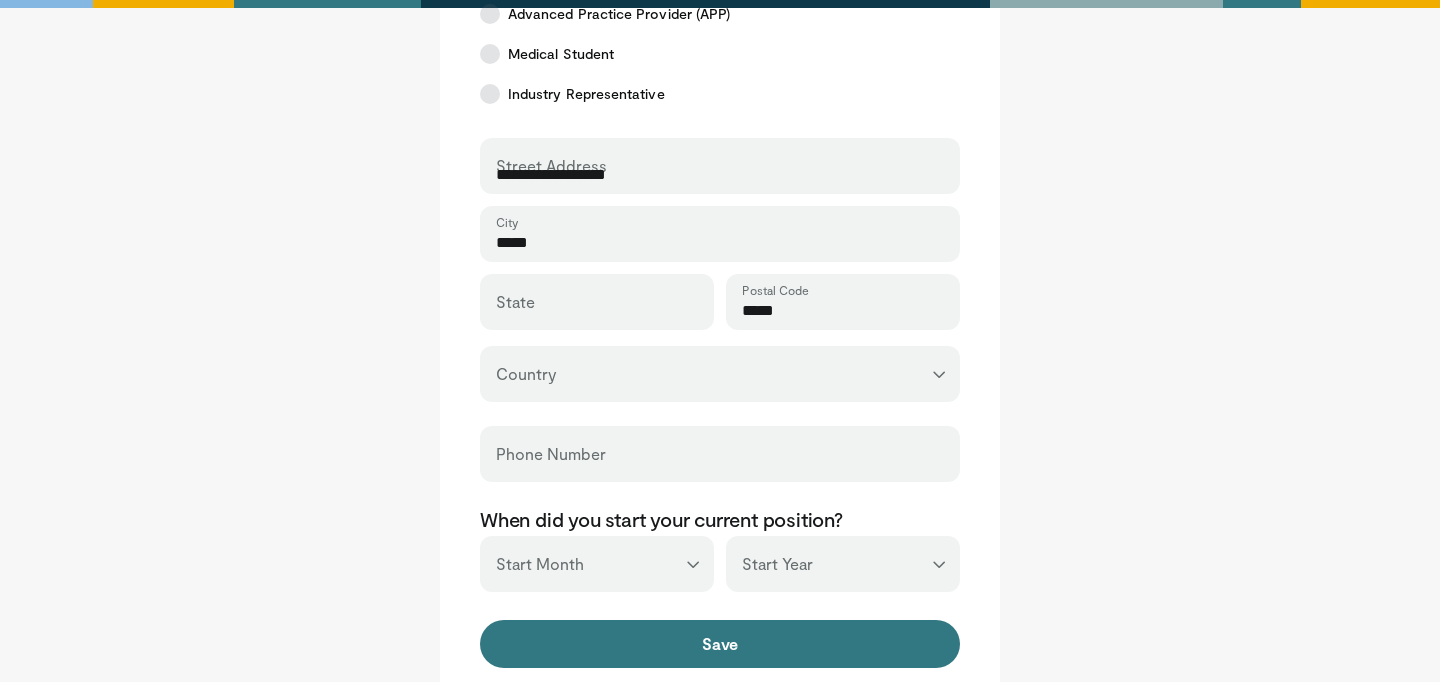 type on "**********" 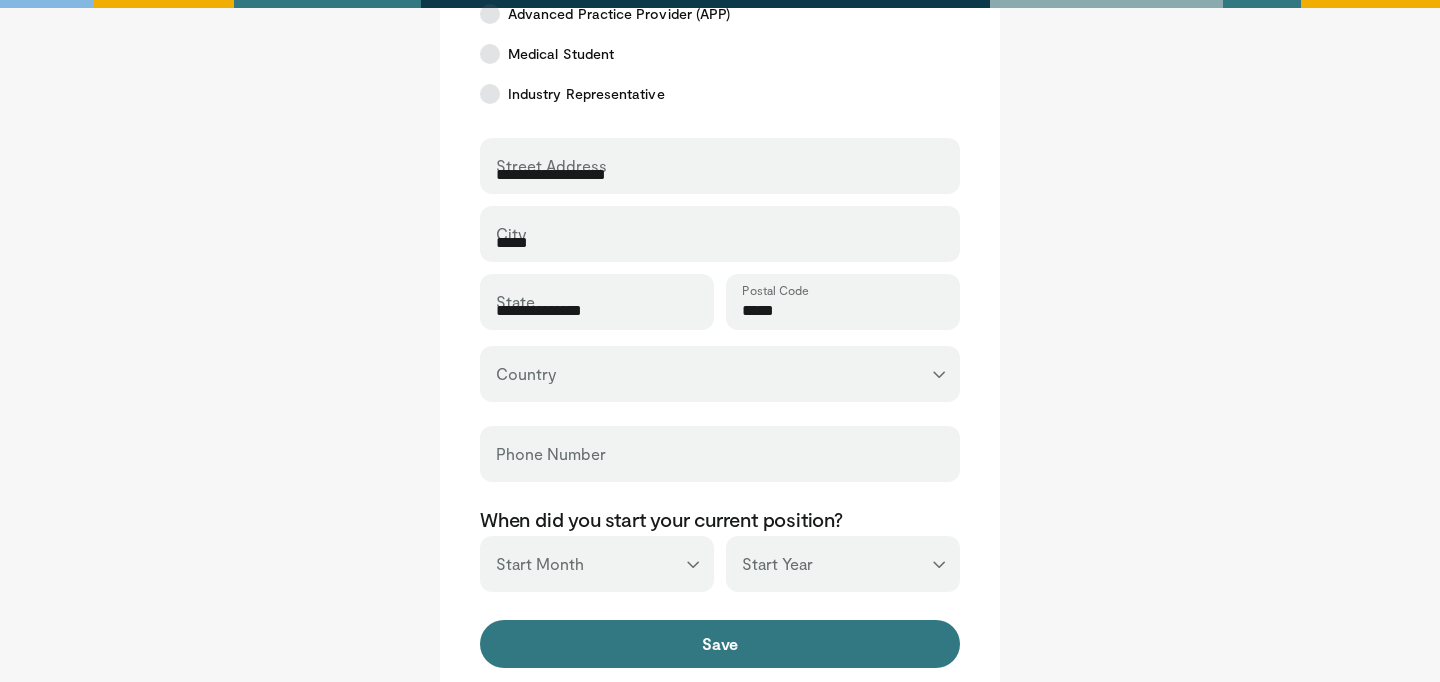 type on "*****" 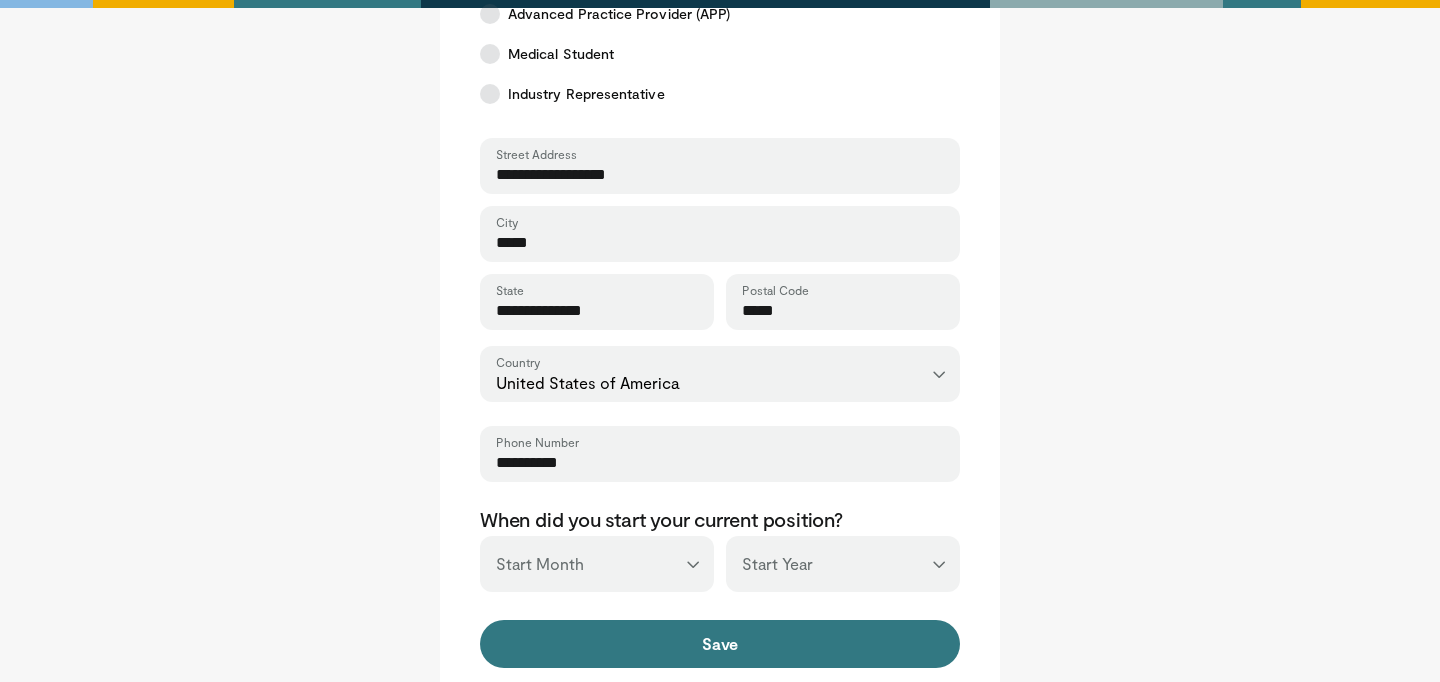 click on "***
*******
********
*****
*****
***
****
****
******
*********
*******
********
********" at bounding box center [597, 564] 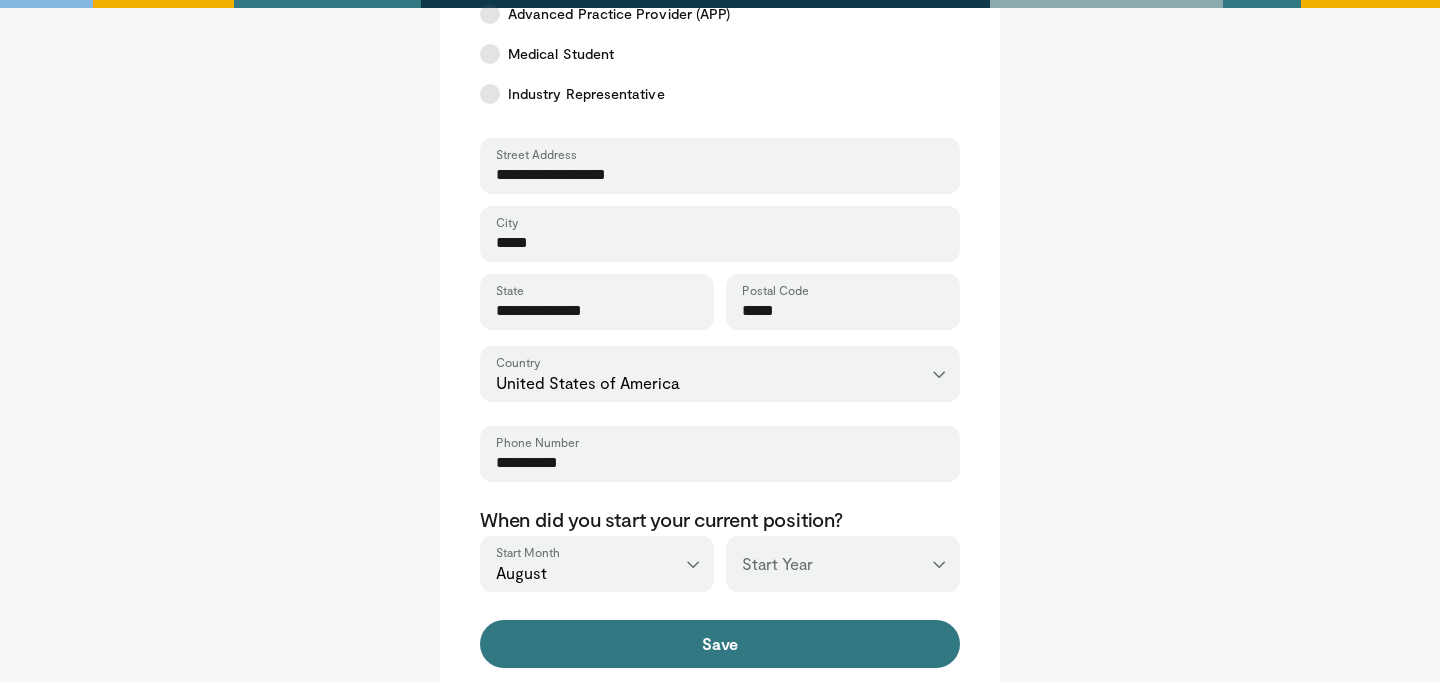 select on "****" 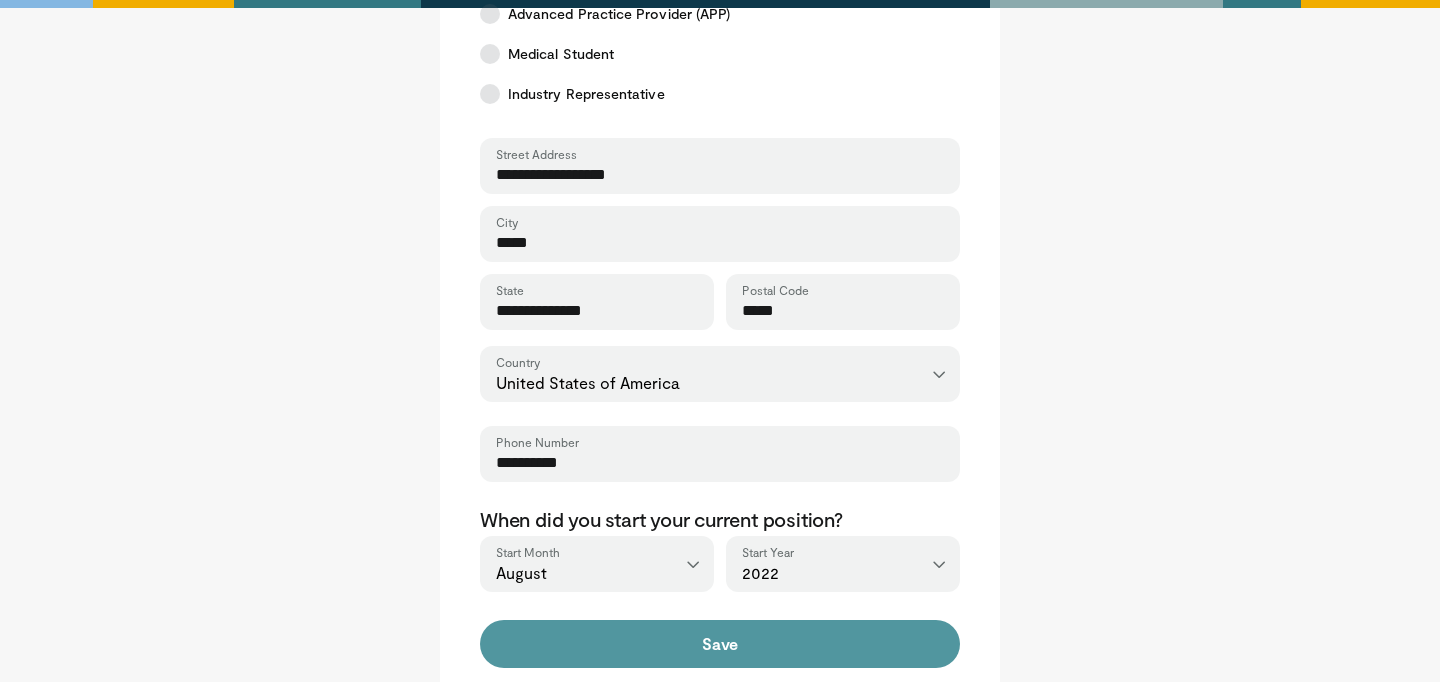 click on "Save" at bounding box center (720, 644) 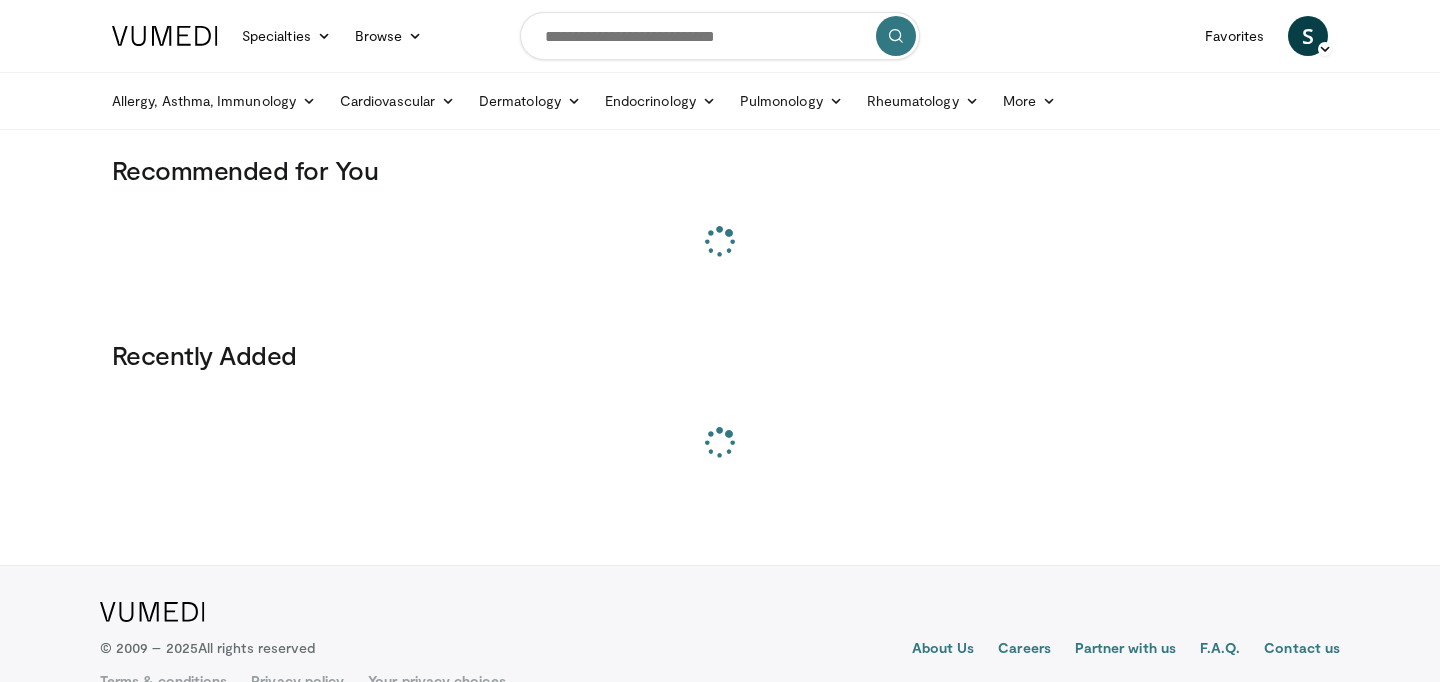 scroll, scrollTop: 0, scrollLeft: 0, axis: both 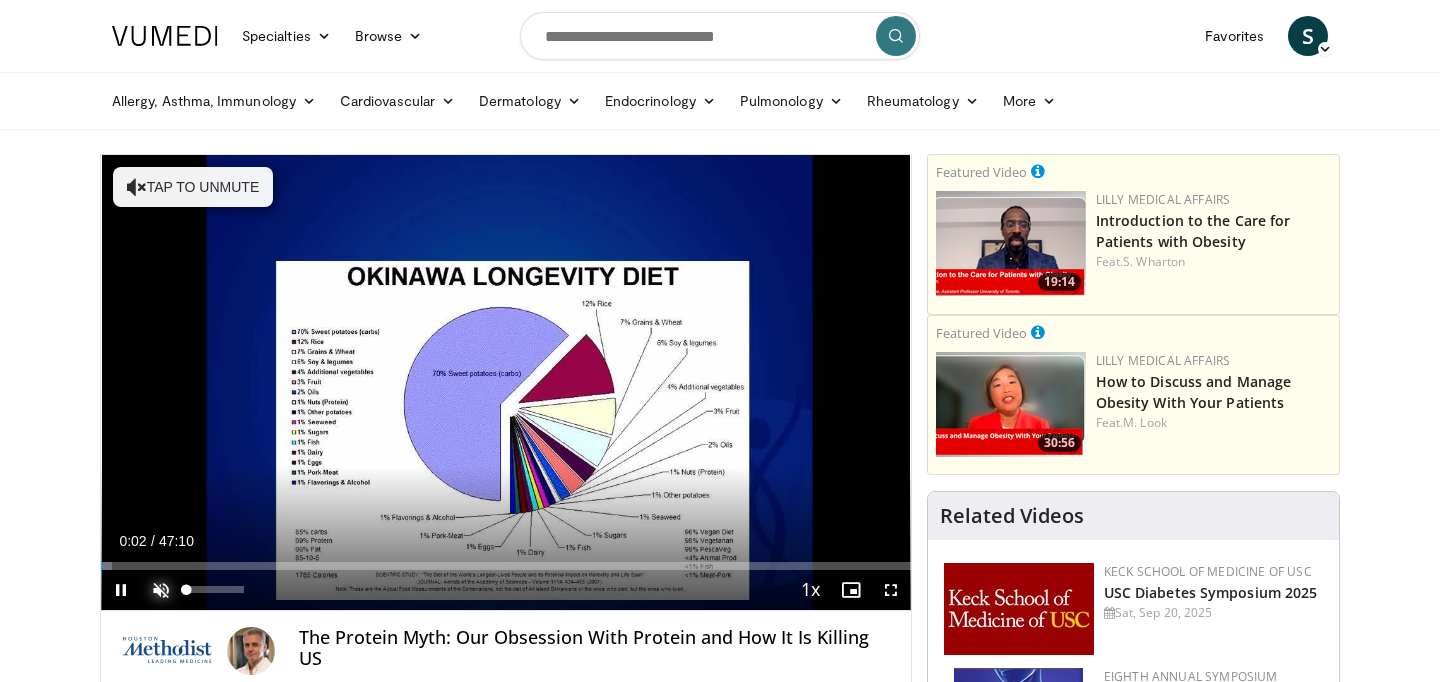click at bounding box center (161, 590) 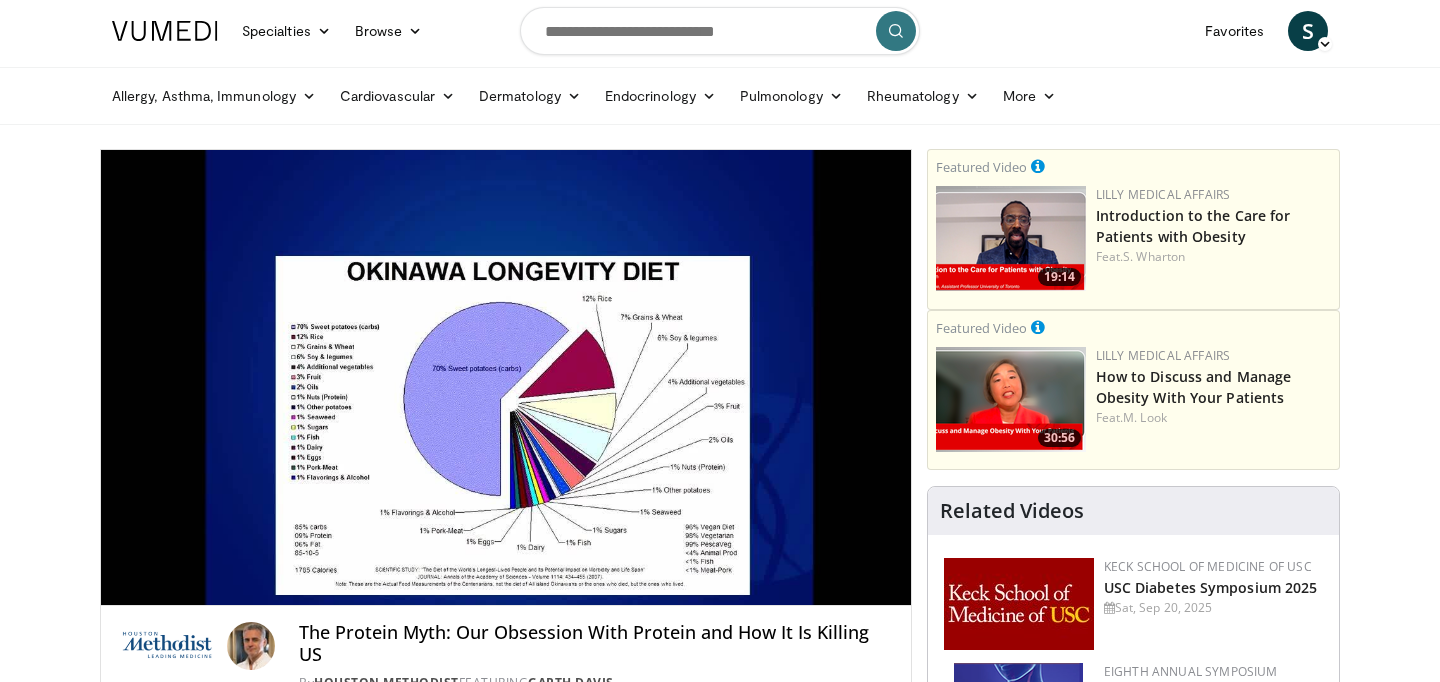 scroll, scrollTop: 0, scrollLeft: 0, axis: both 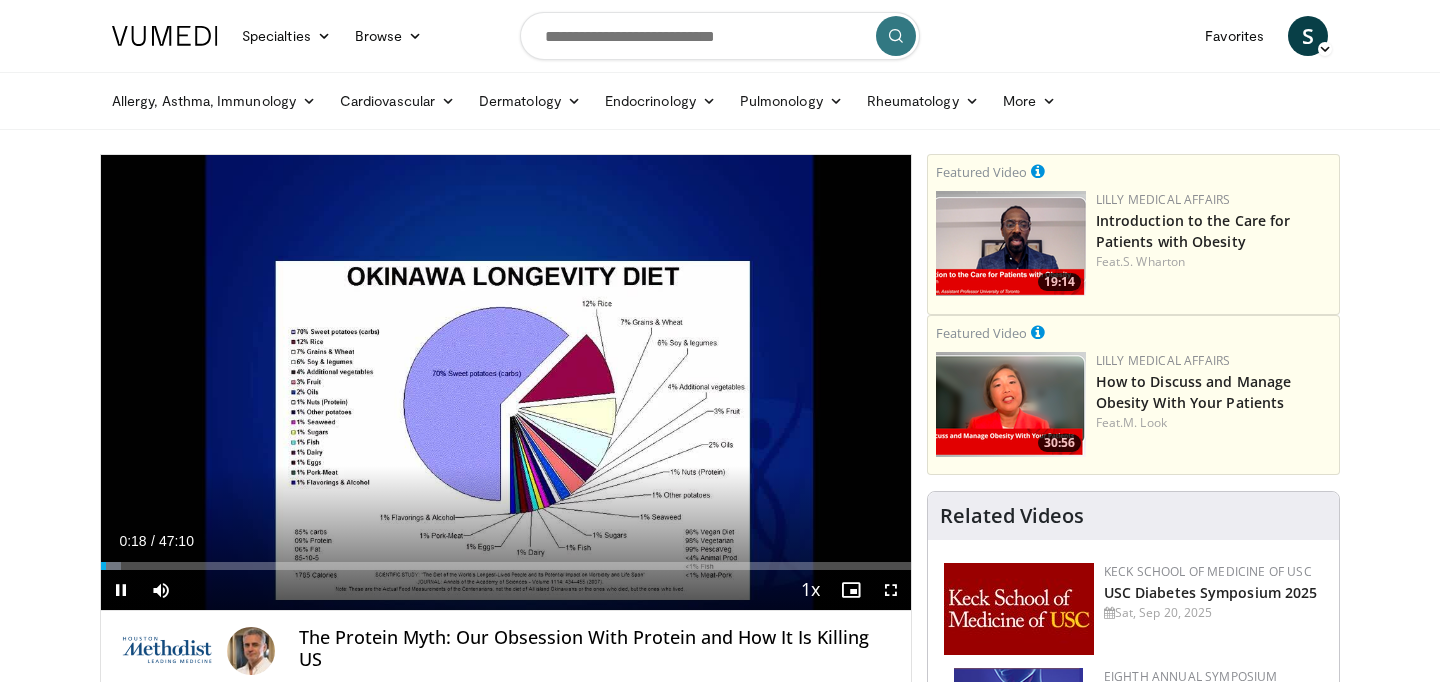 click on "Current Time  0:18 / Duration  47:10 Pause Skip Backward Skip Forward Mute 100% Loaded :  2.47% 00:18 33:32 Stream Type  LIVE Seek to live, currently behind live LIVE   1x Playback Rate 0.5x 0.75x 1x , selected 1.25x 1.5x 1.75x 2x Chapters Chapters Descriptions descriptions off , selected Captions captions settings , opens captions settings dialog captions off , selected Audio Track en (Main) , selected Fullscreen Enable picture-in-picture mode" at bounding box center [506, 590] 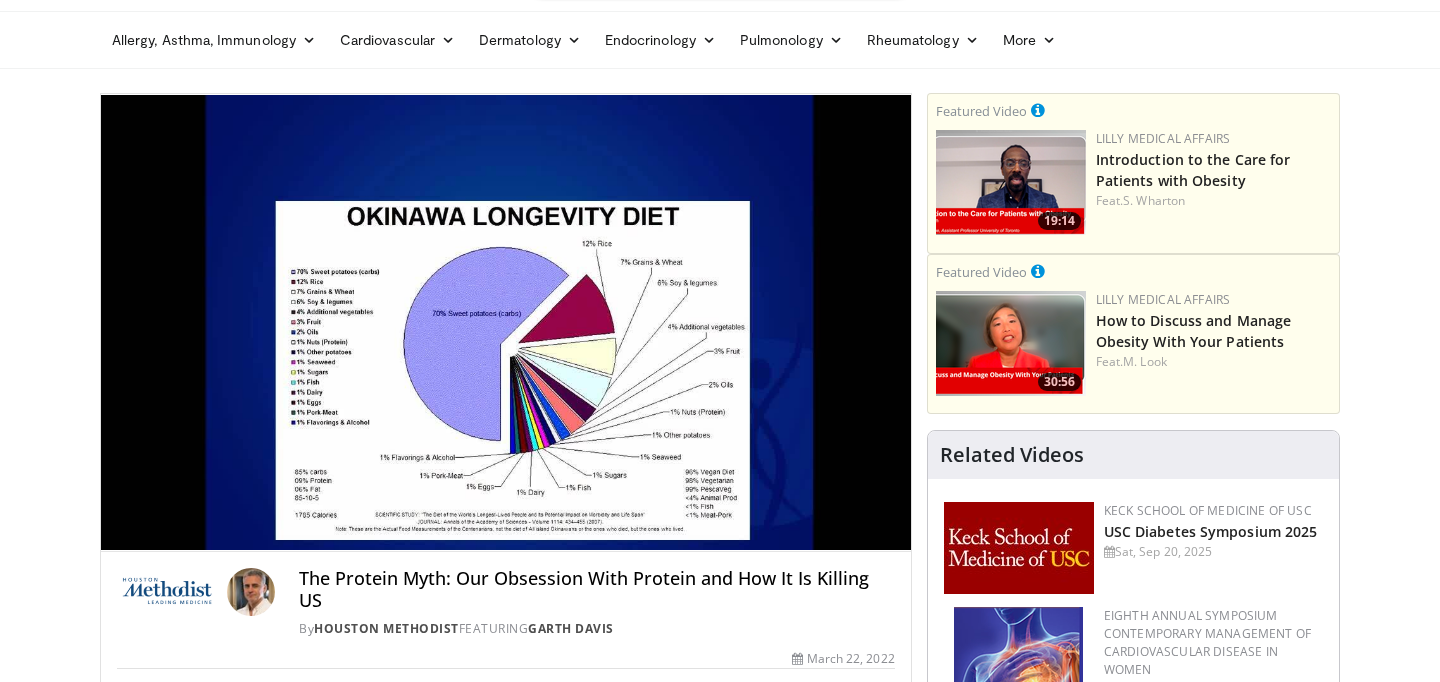 scroll, scrollTop: 0, scrollLeft: 0, axis: both 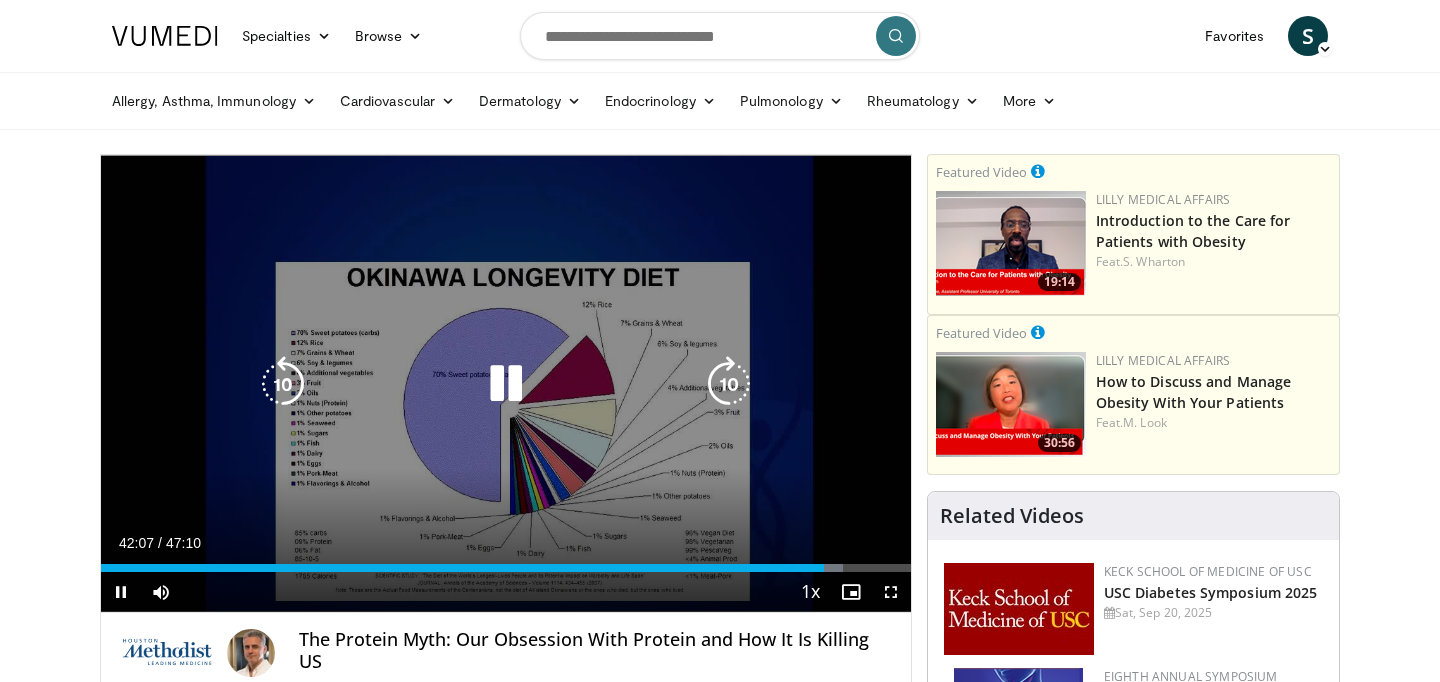 click at bounding box center (506, 384) 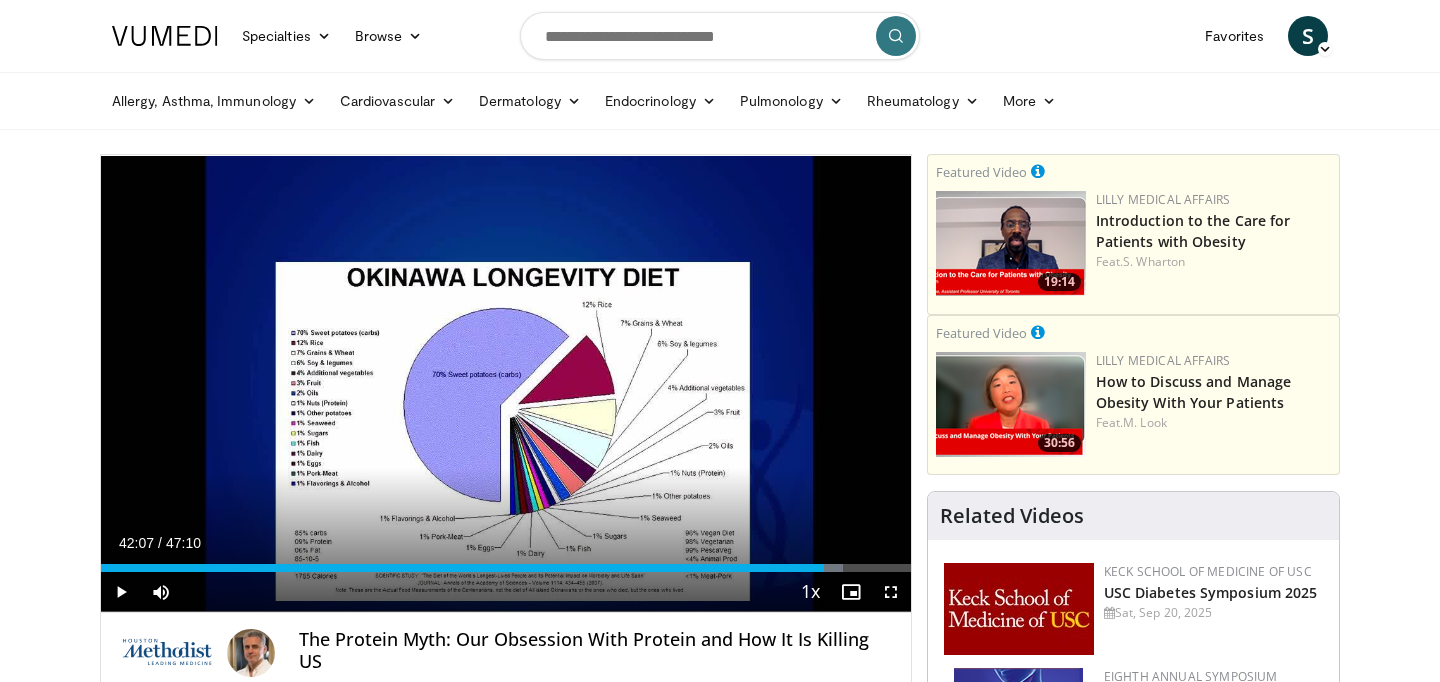 click on "Specialties
Adult & Family Medicine
Allergy, Asthma, Immunology
Anesthesiology
Cardiology
Dental
Dermatology
Endocrinology
Gastroenterology & Hepatology
General Surgery
Hematology & Oncology
Infectious Disease
Nephrology
Neurology
Neurosurgery
Obstetrics & Gynecology
Ophthalmology
Oral Maxillofacial
Orthopaedics
Otolaryngology
Pediatrics
Plastic Surgery
Podiatry
Psychiatry
Pulmonology
Radiation Oncology
Radiology
Rheumatology
Urology" at bounding box center [720, 8072] 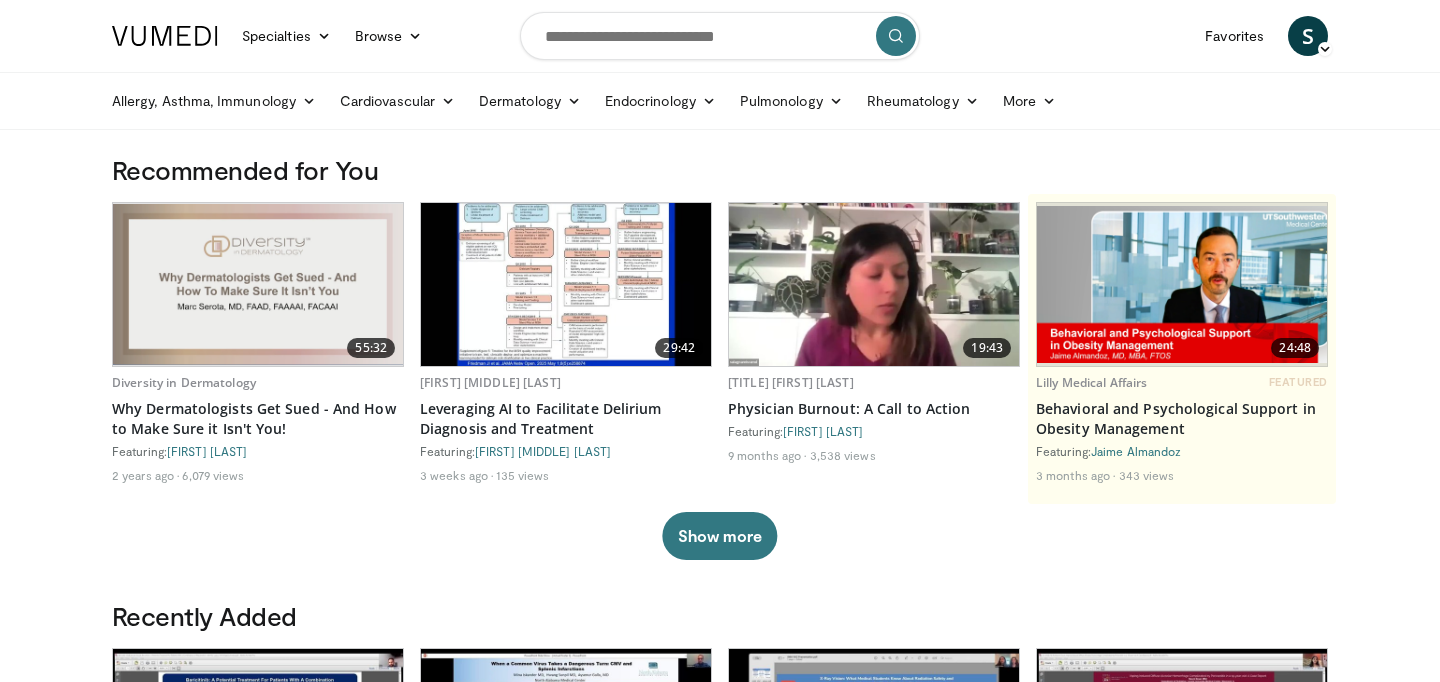 scroll, scrollTop: 0, scrollLeft: 0, axis: both 